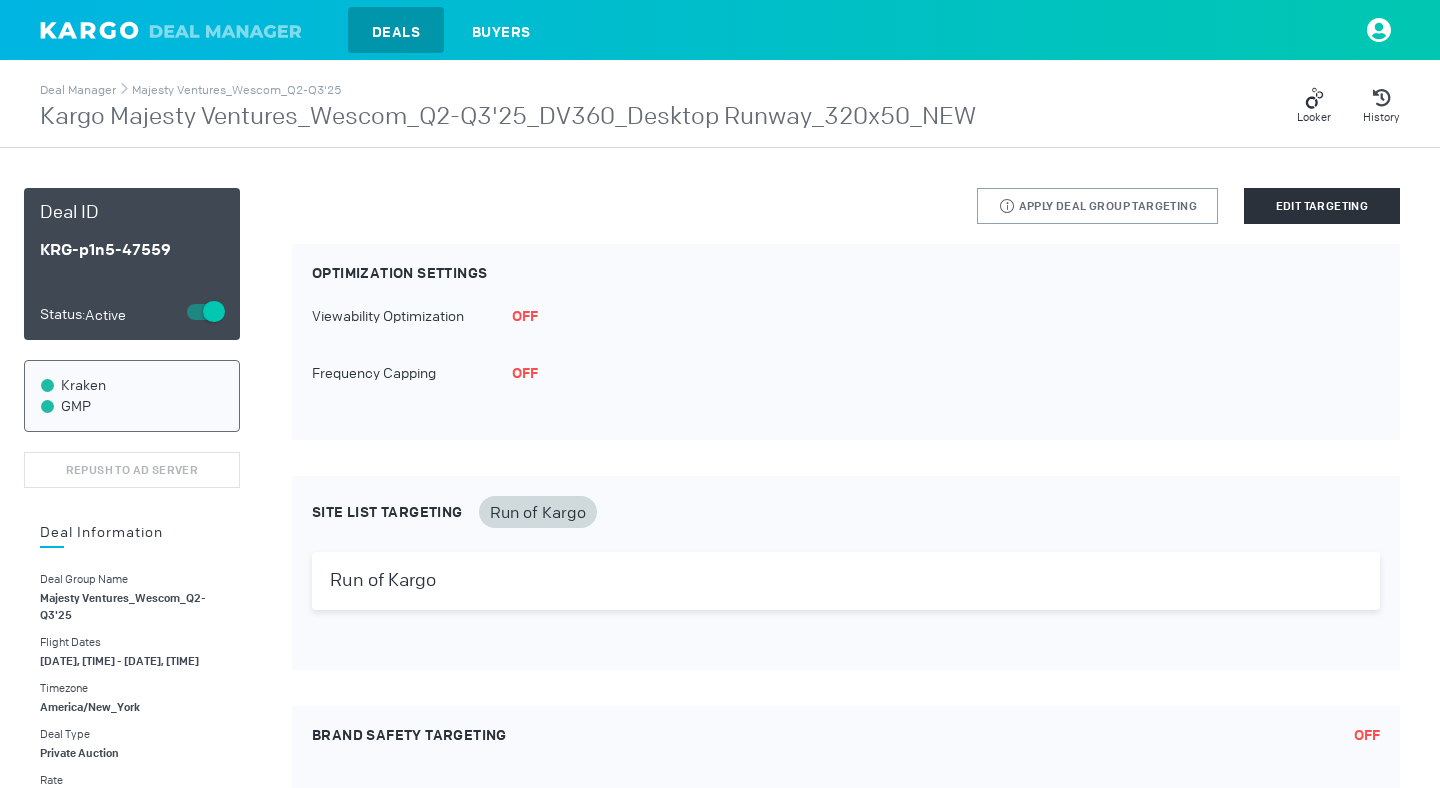 scroll, scrollTop: 0, scrollLeft: 0, axis: both 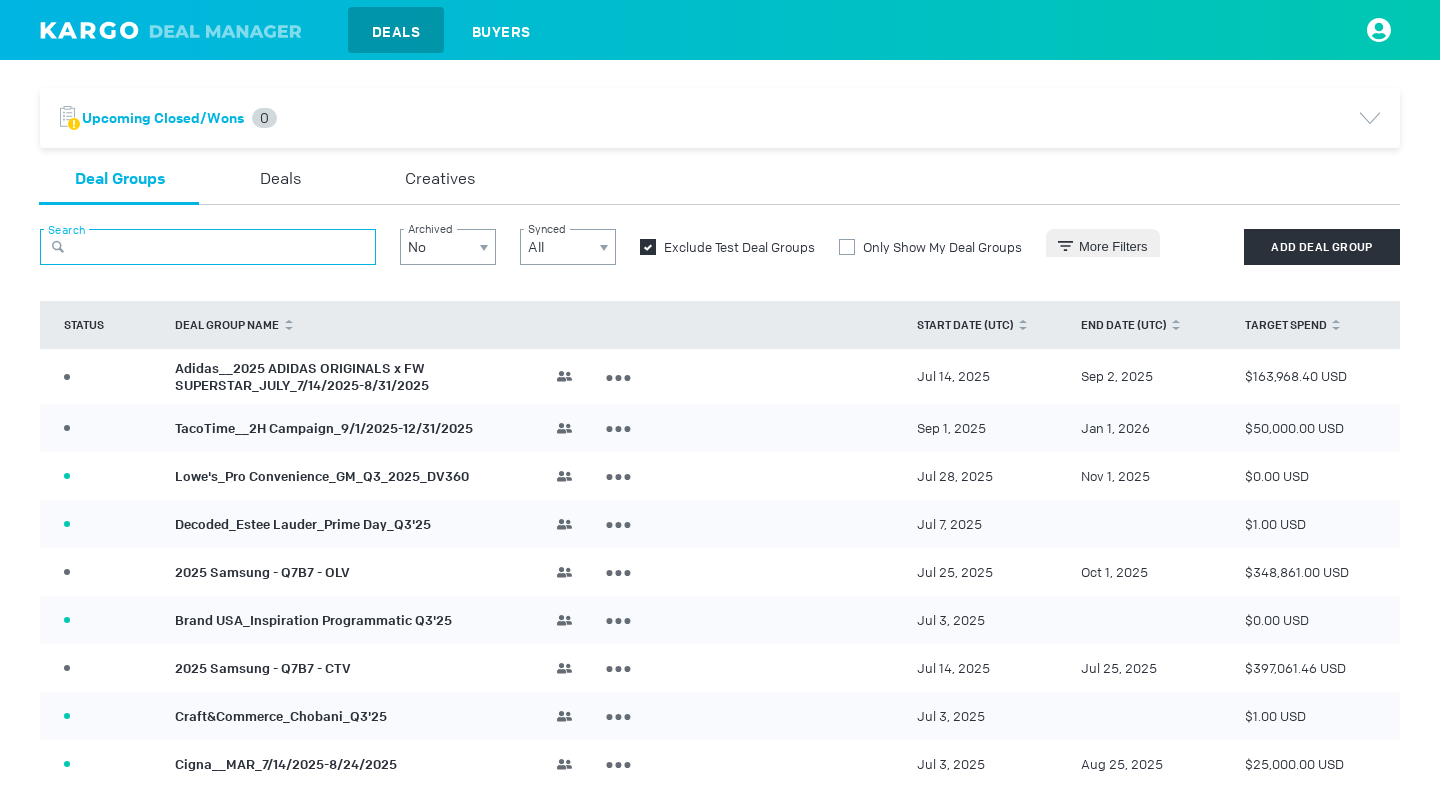 click at bounding box center (208, 247) 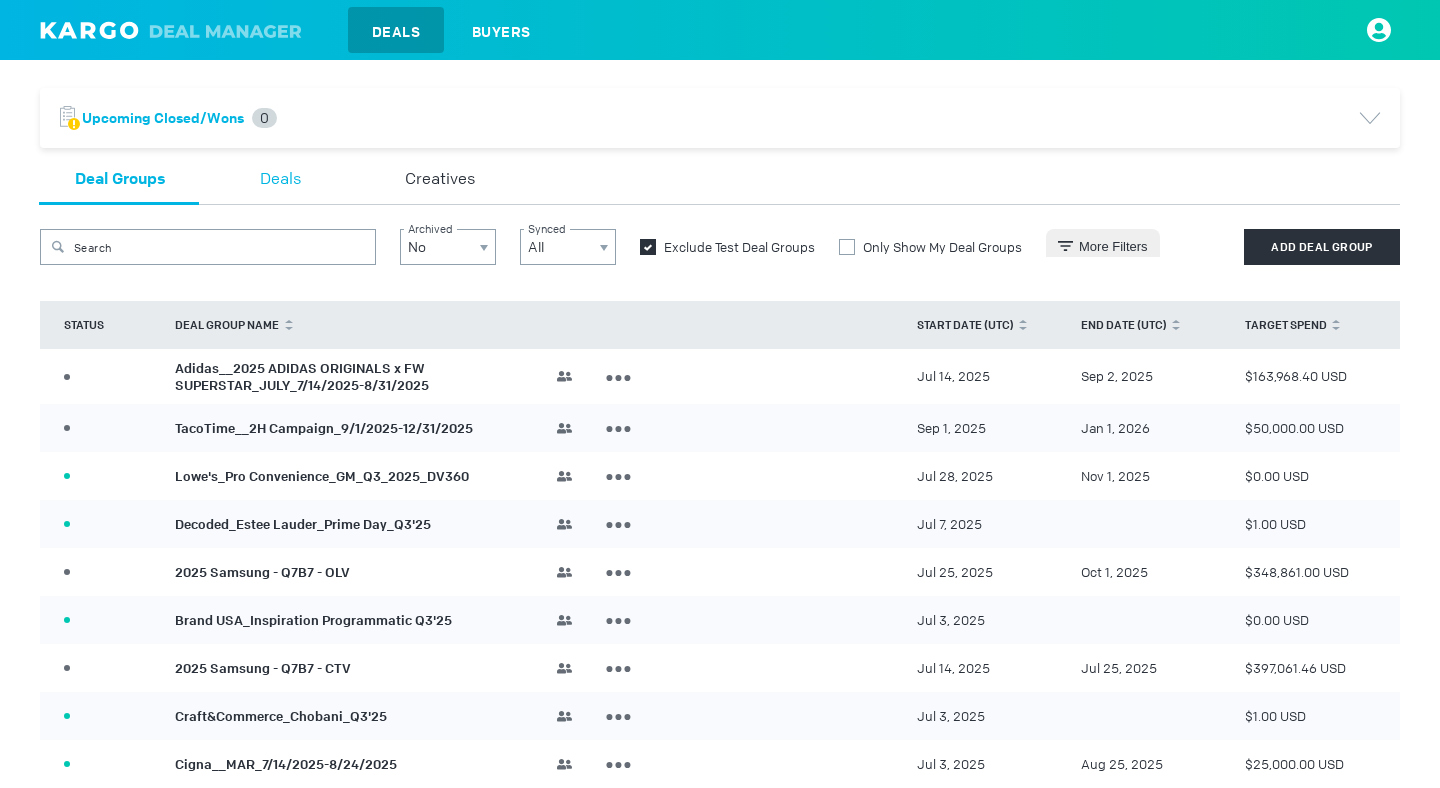 click on "Deals" at bounding box center [280, 180] 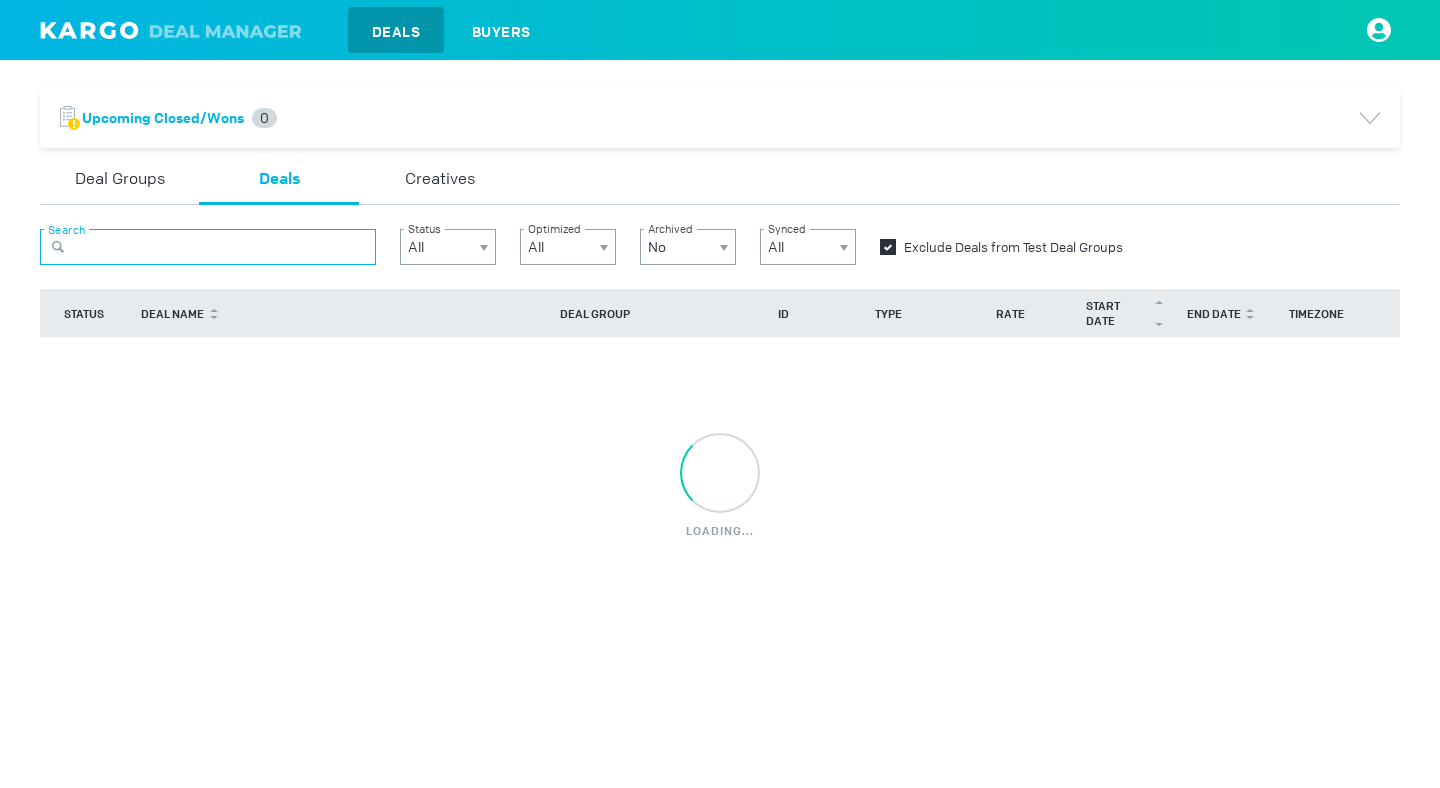click at bounding box center [208, 247] 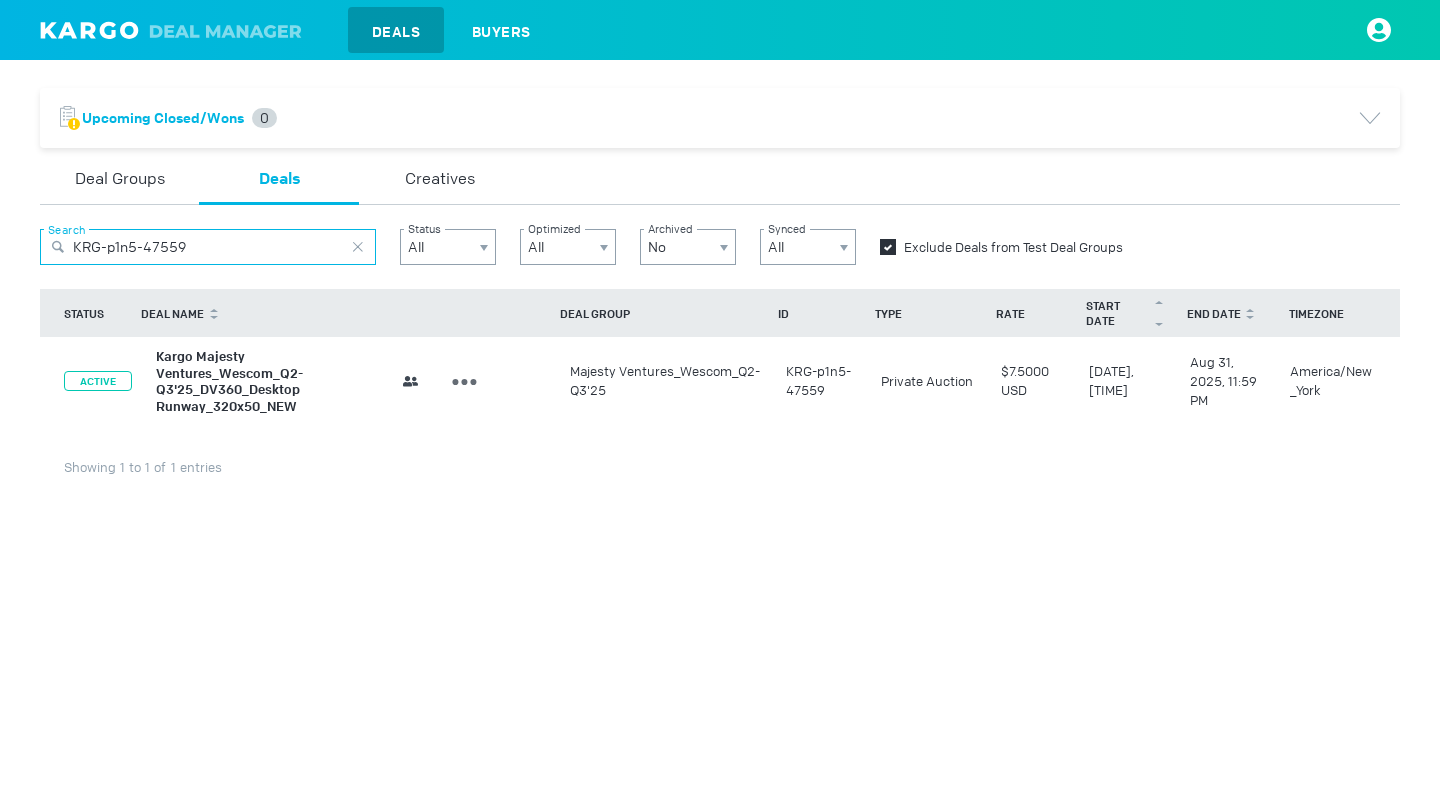 type on "KRG-p1n5-47559" 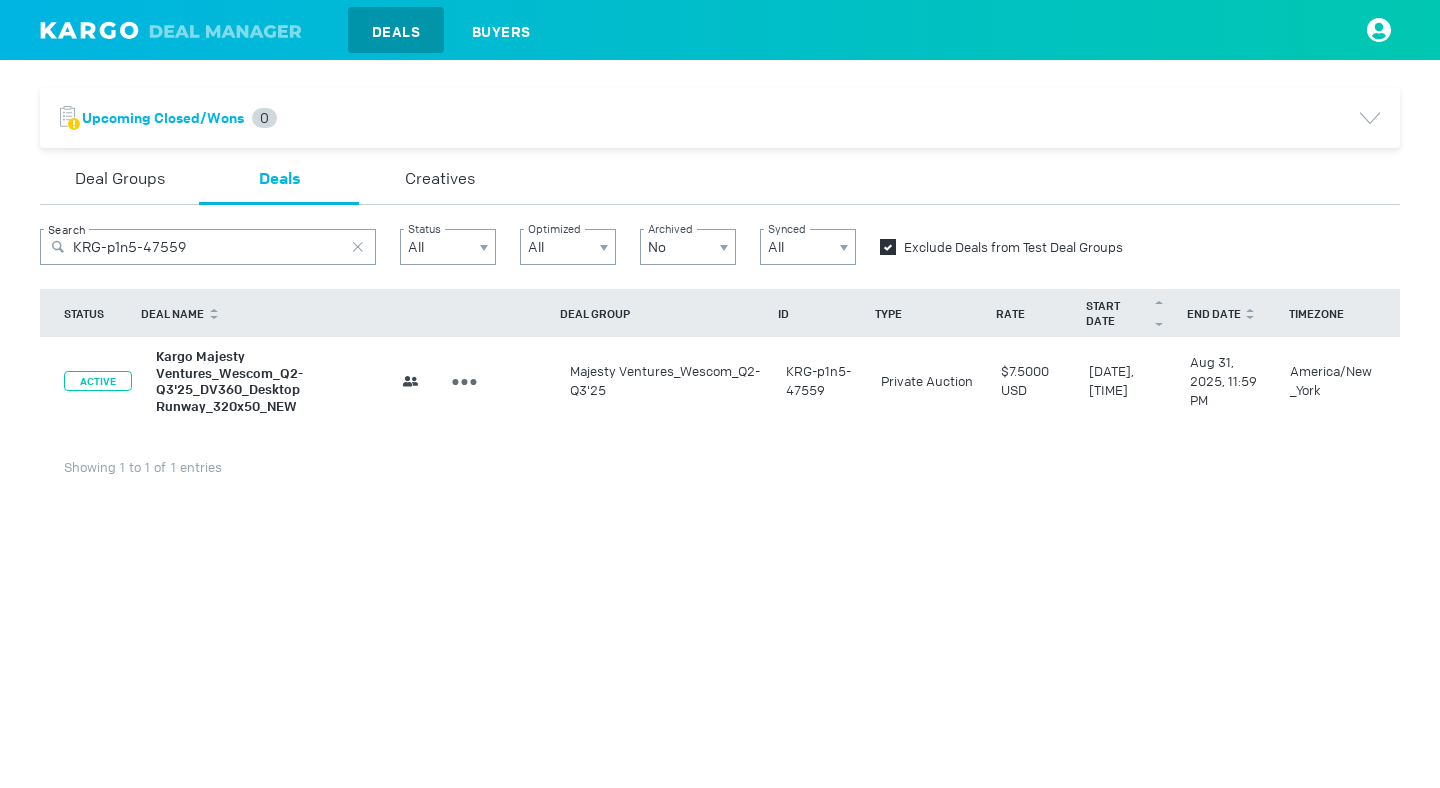 click on "Kargo Majesty Ventures_Wescom_Q2-Q3'25_DV360_Desktop Runway_320x50_NEW" at bounding box center [229, 381] 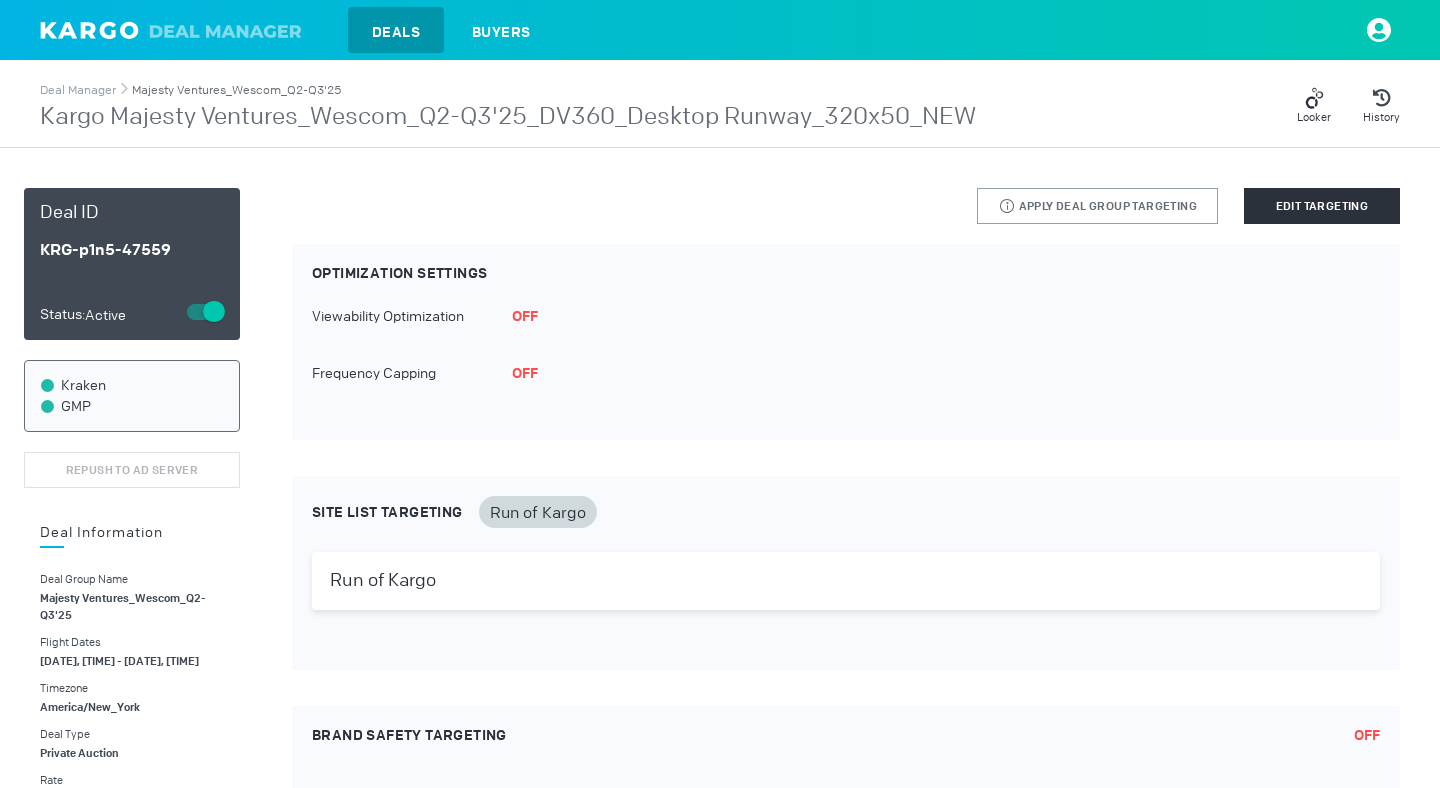 click on "Majesty Ventures_Wescom_Q2-Q3'25" at bounding box center (236, 88) 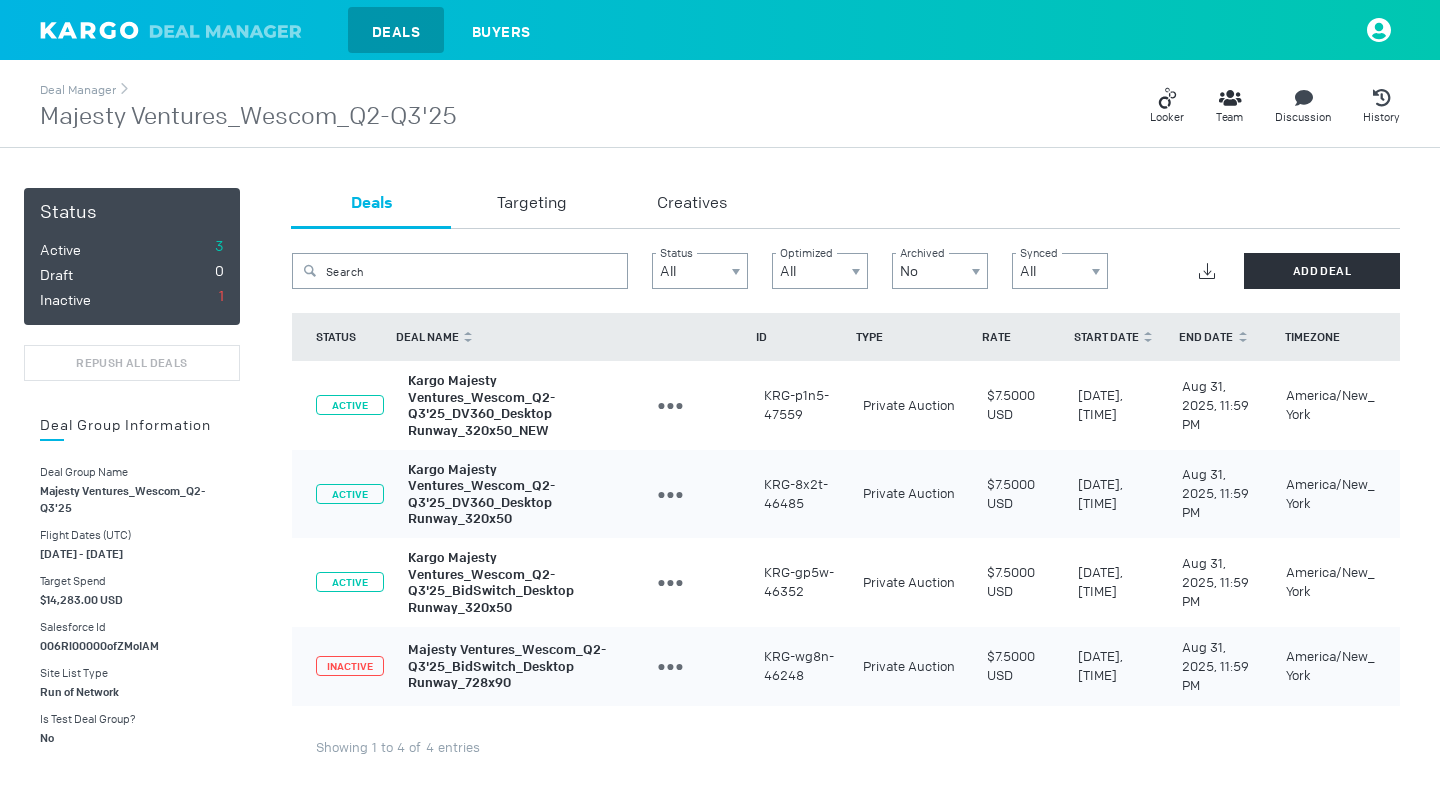 click on "Kargo Majesty Ventures_Wescom_Q2-Q3'25_DV360_Desktop Runway_320x50_NEW" at bounding box center (481, 405) 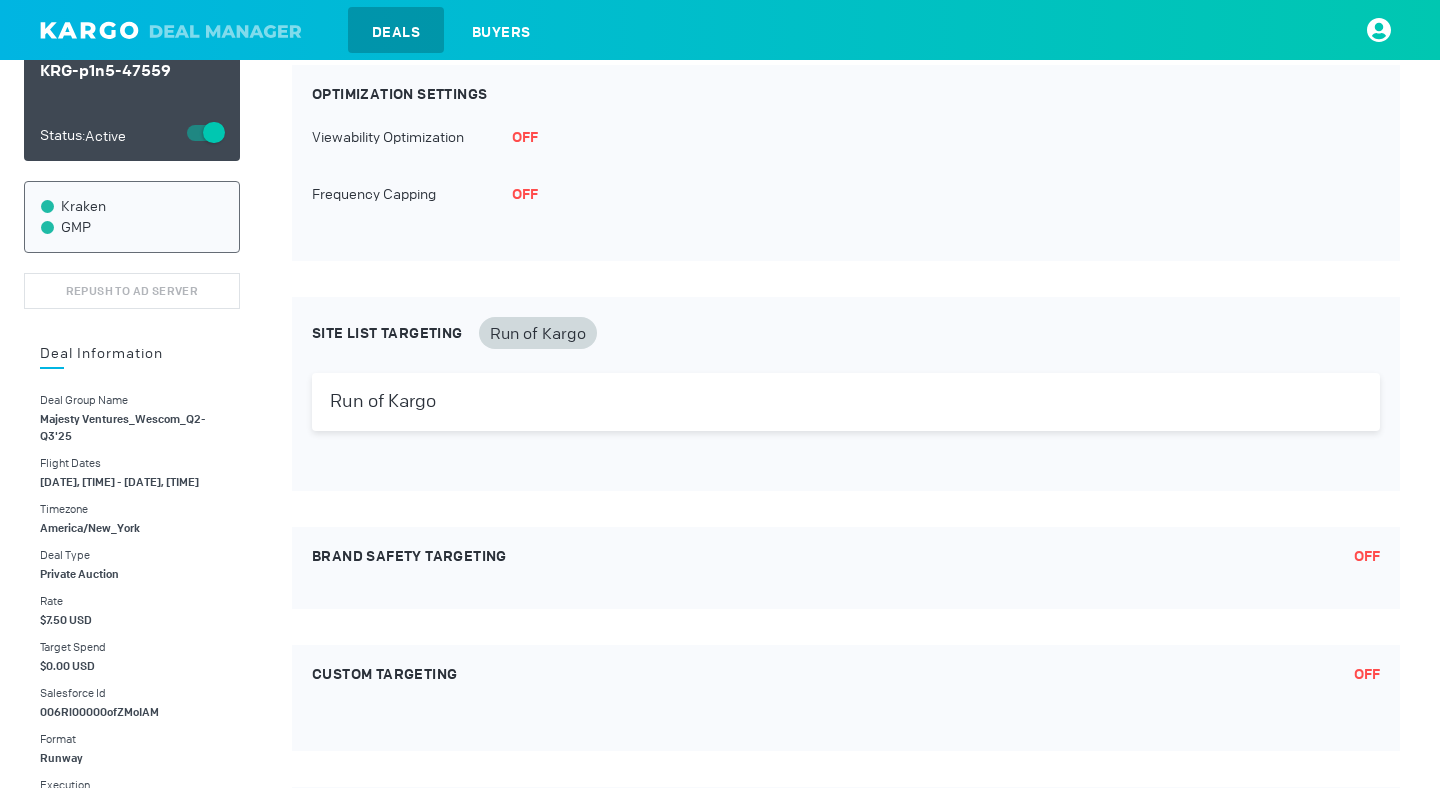 scroll, scrollTop: 0, scrollLeft: 0, axis: both 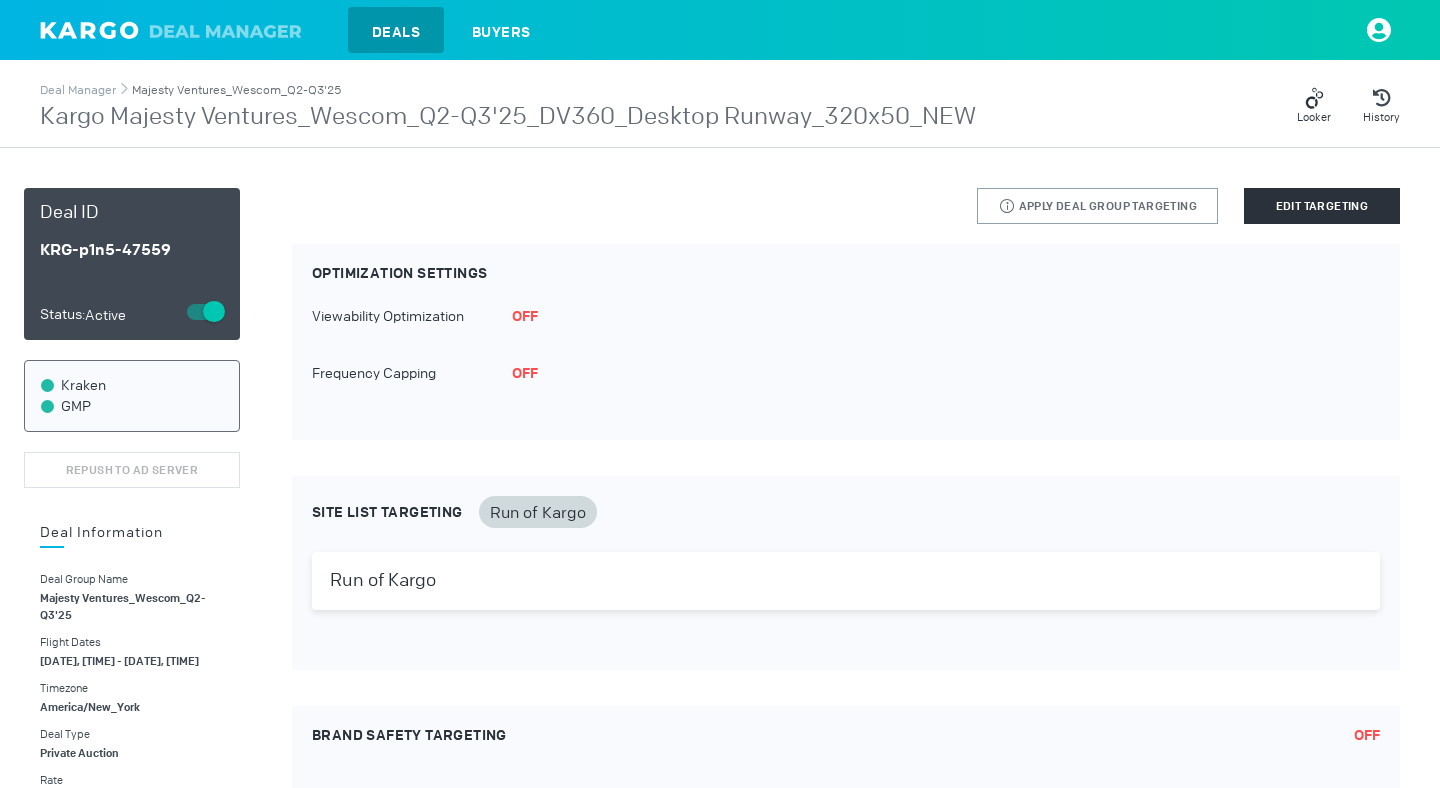 click on "Majesty Ventures_Wescom_Q2-Q3'25" at bounding box center (236, 90) 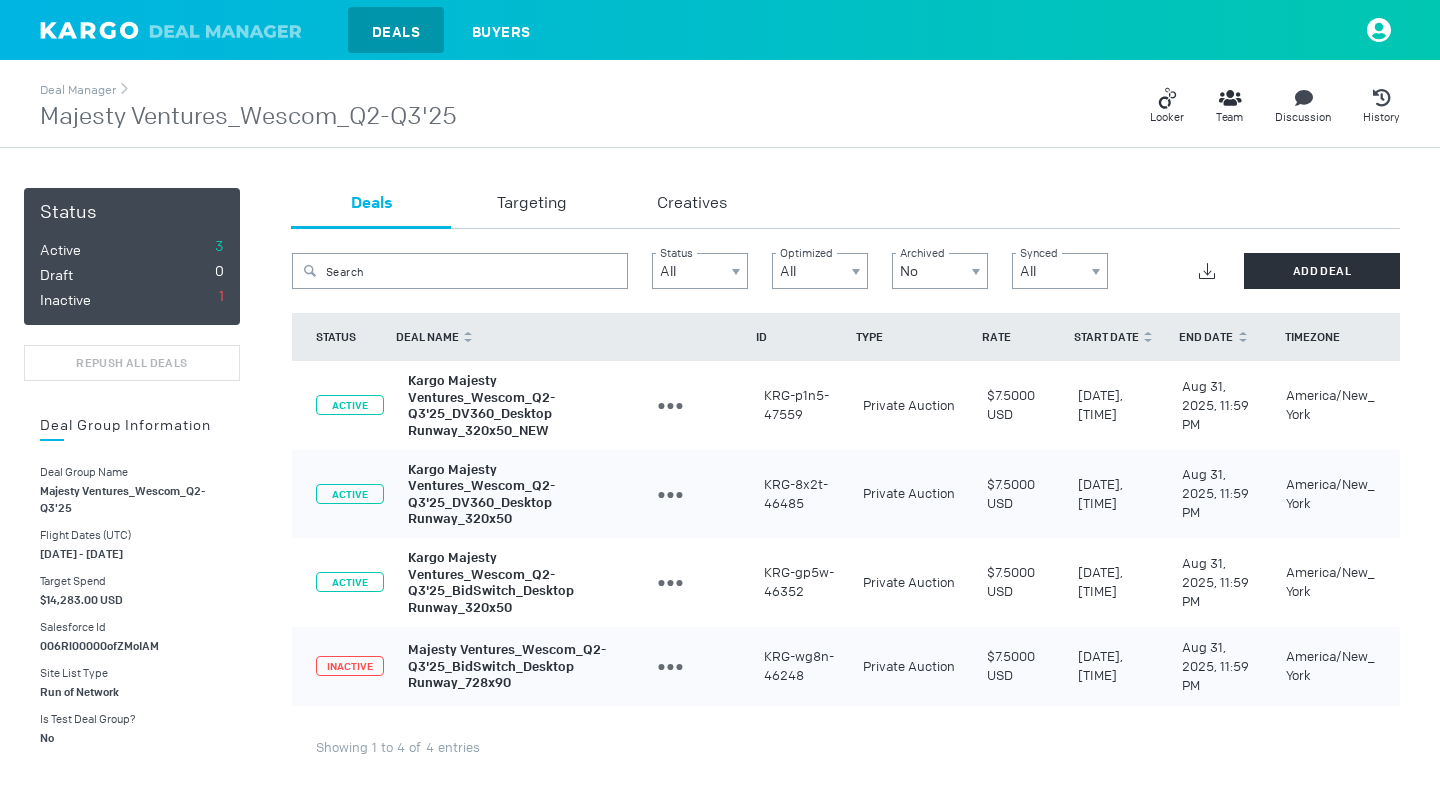 click on "0 Deal failed to push to Ad Server  Deals Targeting Creatives Search Status  All  Optimized  All  Archived  No  Synced  All  Add Deal     STATUS   DEAL NAME         DEAL GROUP   ID   TYPE   RATE   START DATE   END DATE   TIMEZONE   ACTIVE  Kargo Majesty Ventures_Wescom_Q2-Q3'25_DV360_Desktop Runway_320x50_NEW   Edit Deal   Duplicate Deal   Archive Deal   Deactivate Deal  KRG-p1n5-47559 Private Auction $7.5000 USD [DATE], [TIME] [DATE], [TIME] America/New_York  ACTIVE  Kargo Majesty Ventures_Wescom_Q2-Q3'25_DV360_Desktop Runway_320x50   Edit Deal   Duplicate Deal   Archive Deal   Deactivate Deal  KRG-8x2t-46485 Private Auction $7.5000 USD [DATE], [TIME] [DATE], [TIME] America/New_York  ACTIVE  Kargo Majesty Ventures_Wescom_Q2-Q3'25_BidSwitch_Desktop Runway_320x50   Edit Deal   Duplicate Deal   Archive Deal   Deactivate Deal  KRG-gp5w-46352 Private Auction $7.5000 USD [DATE], [TIME] [DATE], [TIME] America/New_York  INACTIVE   Edit Deal   Duplicate Deal  yes" at bounding box center [846, 822] 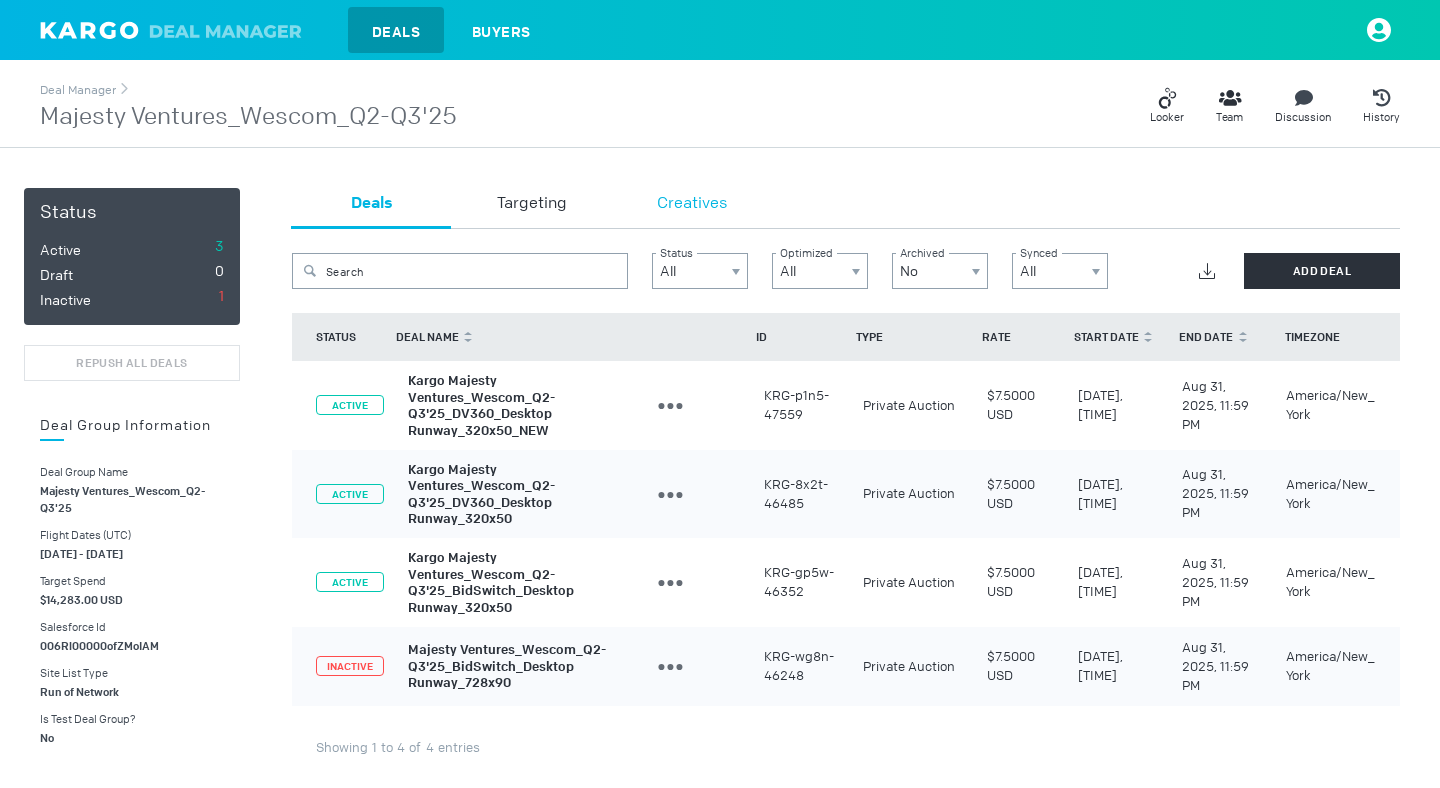 click on "Creatives" at bounding box center (692, 208) 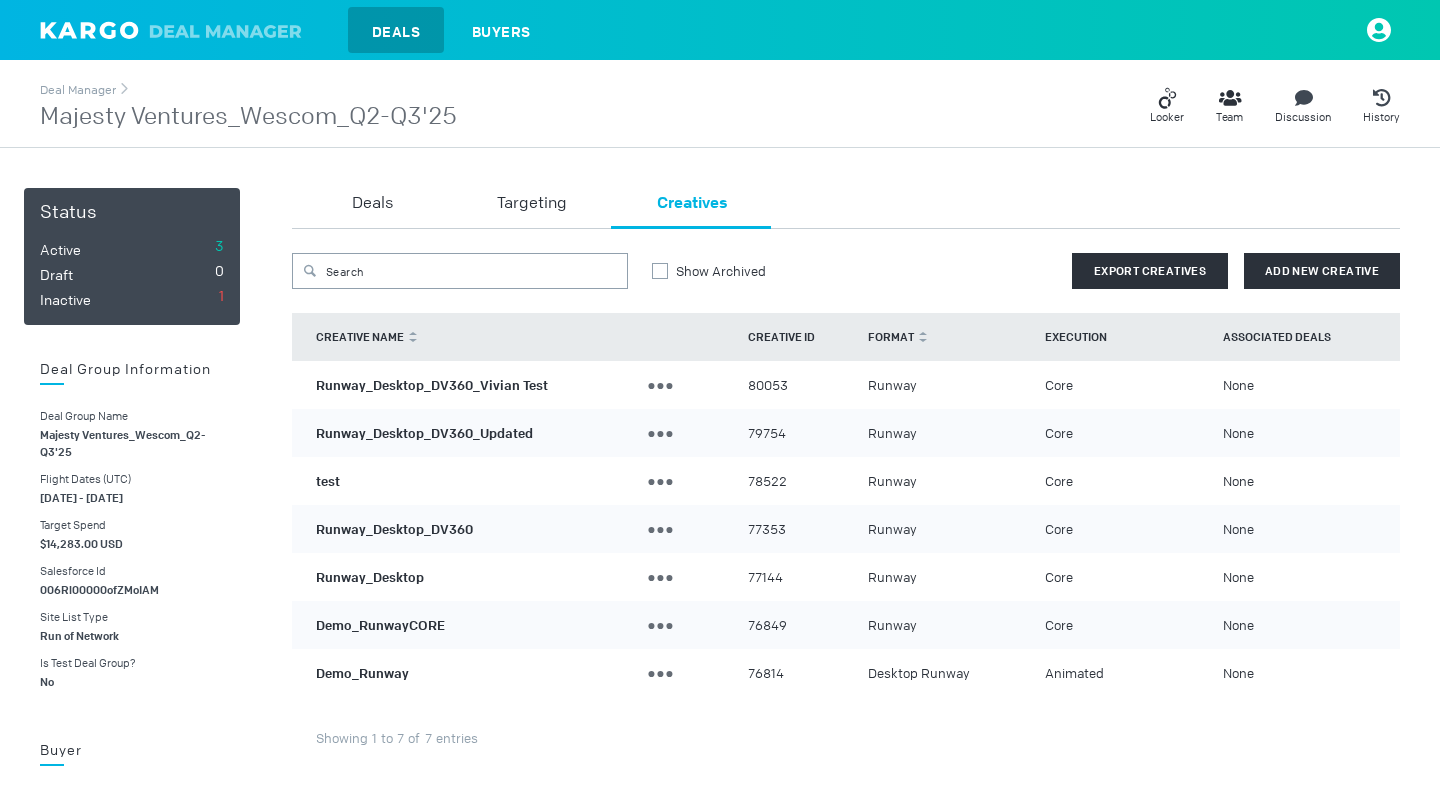 click on "Runway_Desktop_DV360" at bounding box center [394, 528] 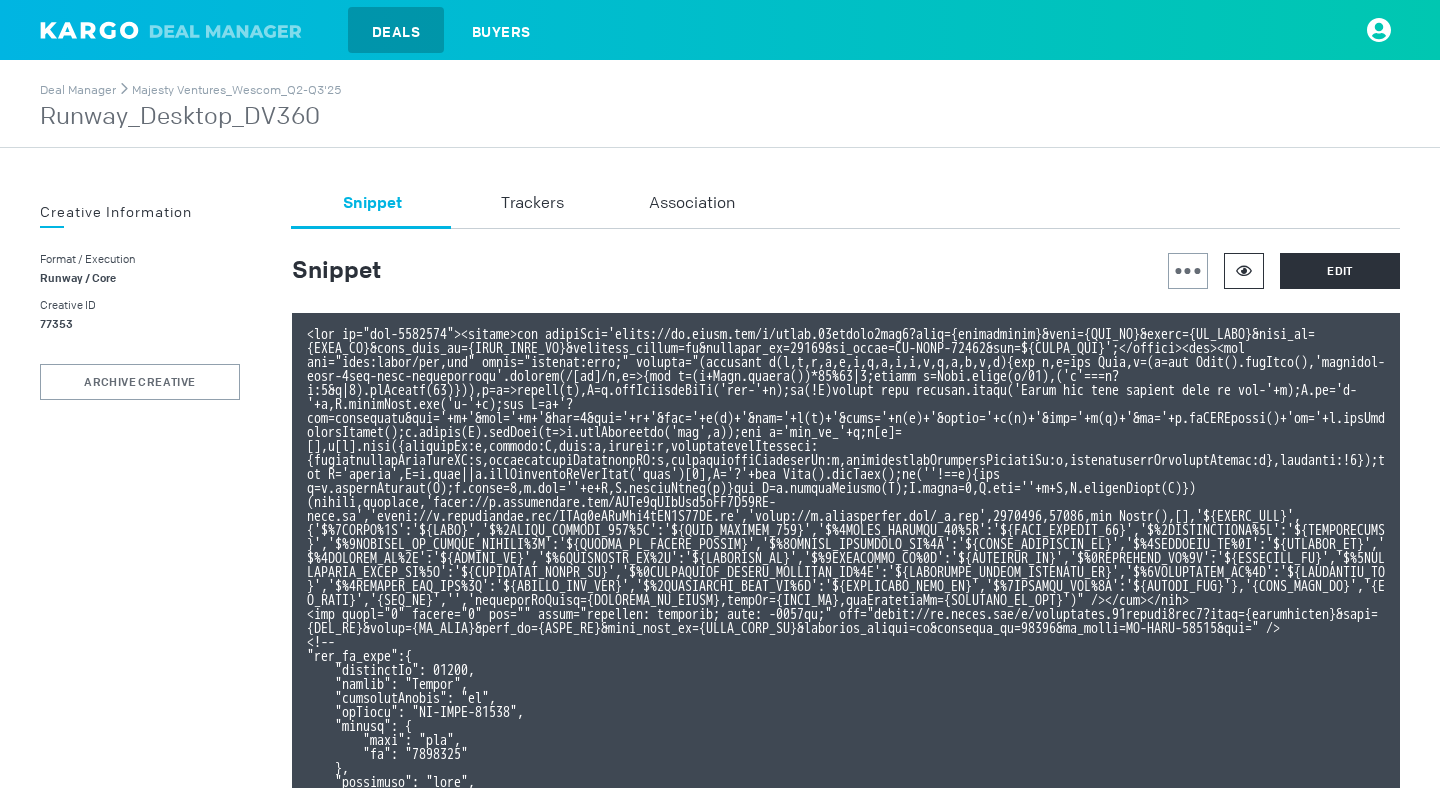 click at bounding box center [1244, 270] 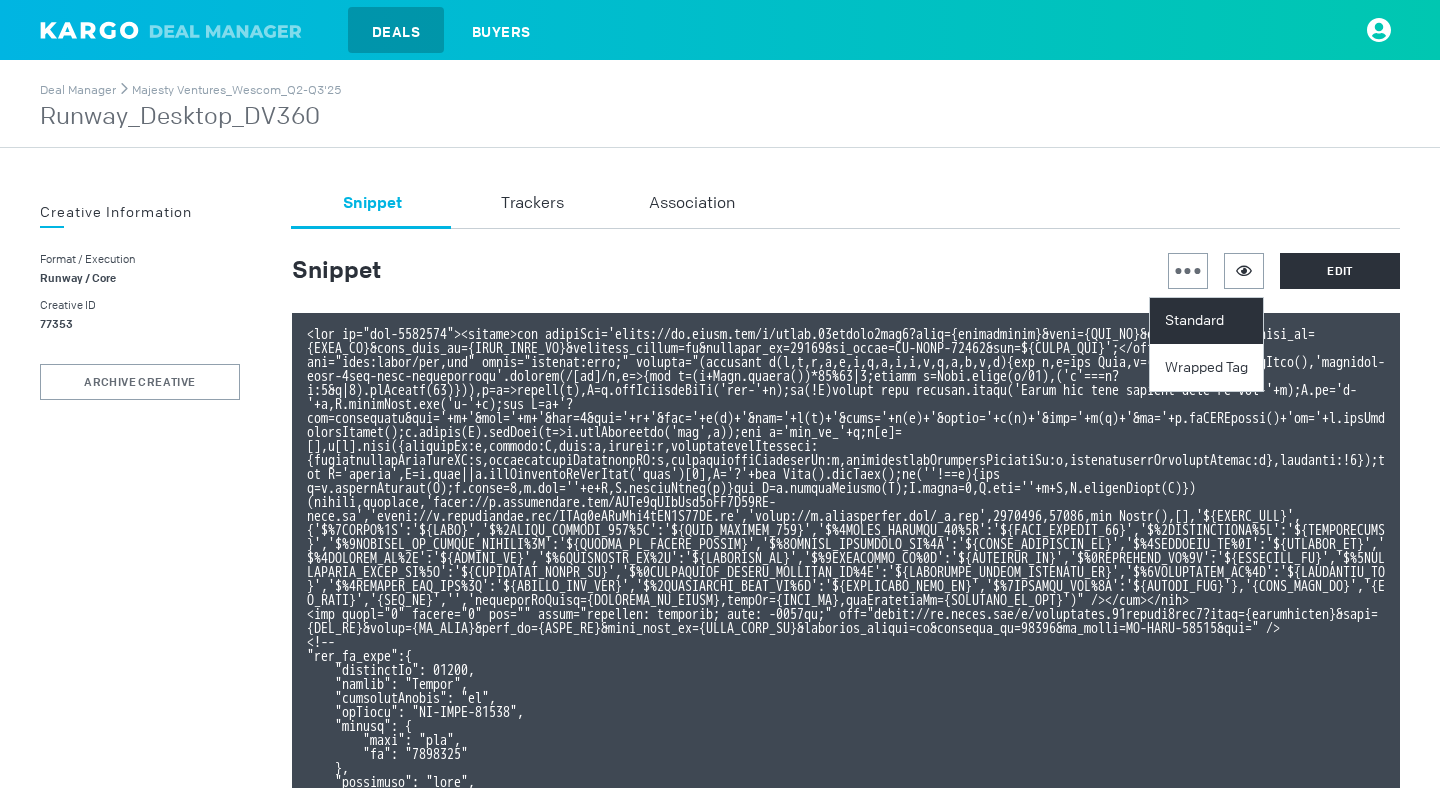 click on "Standard" at bounding box center (1209, 321) 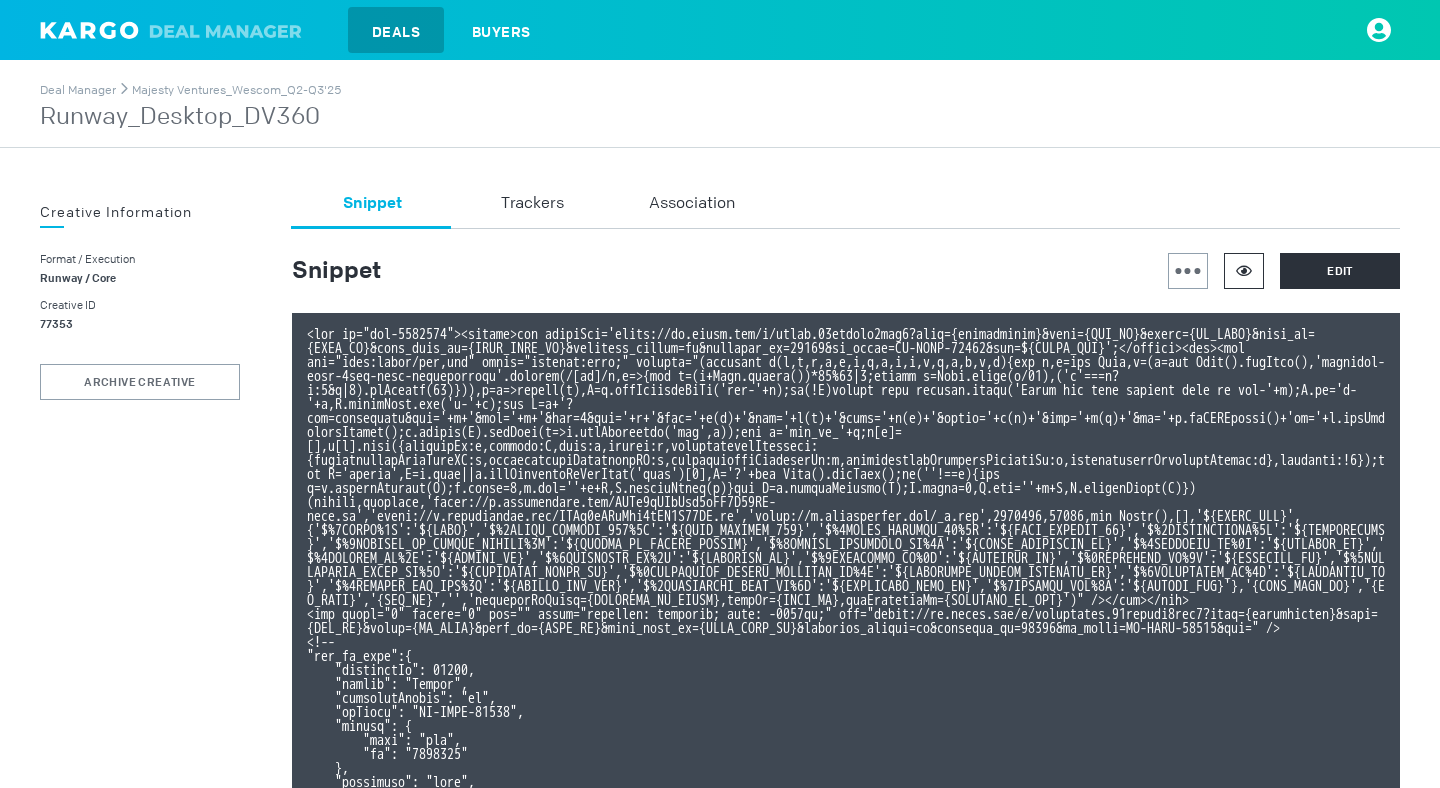 click at bounding box center (1244, 271) 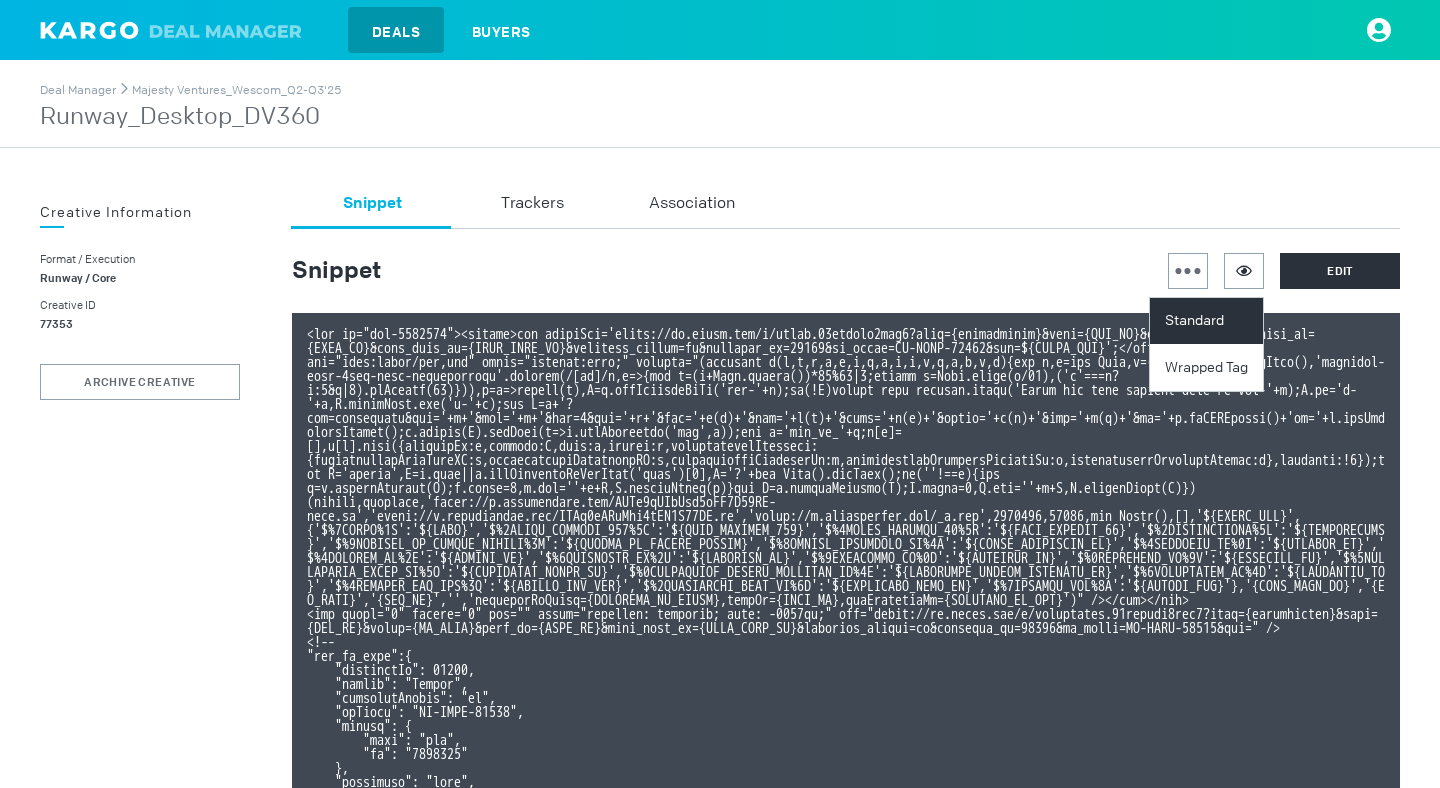 click on "Standard" at bounding box center (1209, 321) 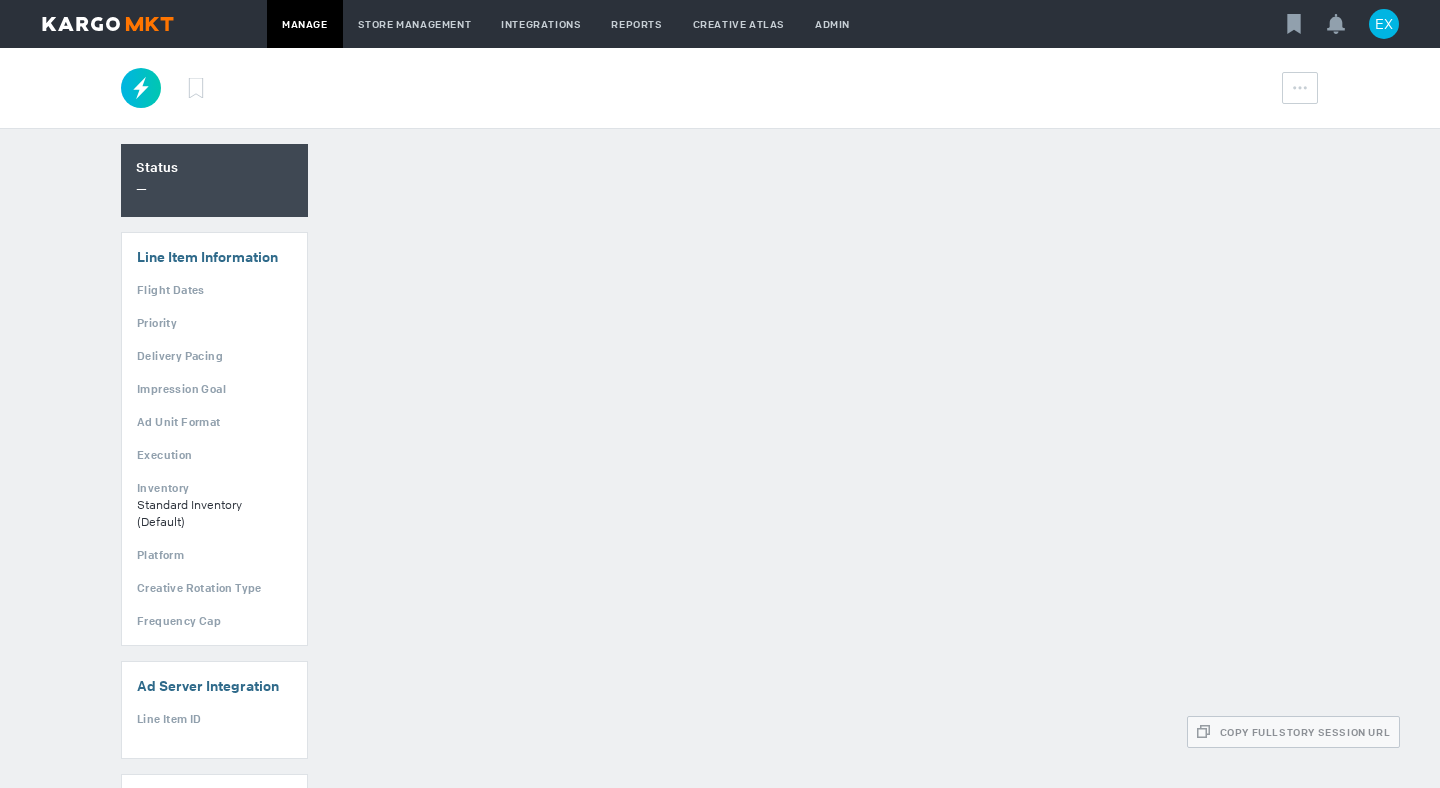 scroll, scrollTop: 0, scrollLeft: 0, axis: both 